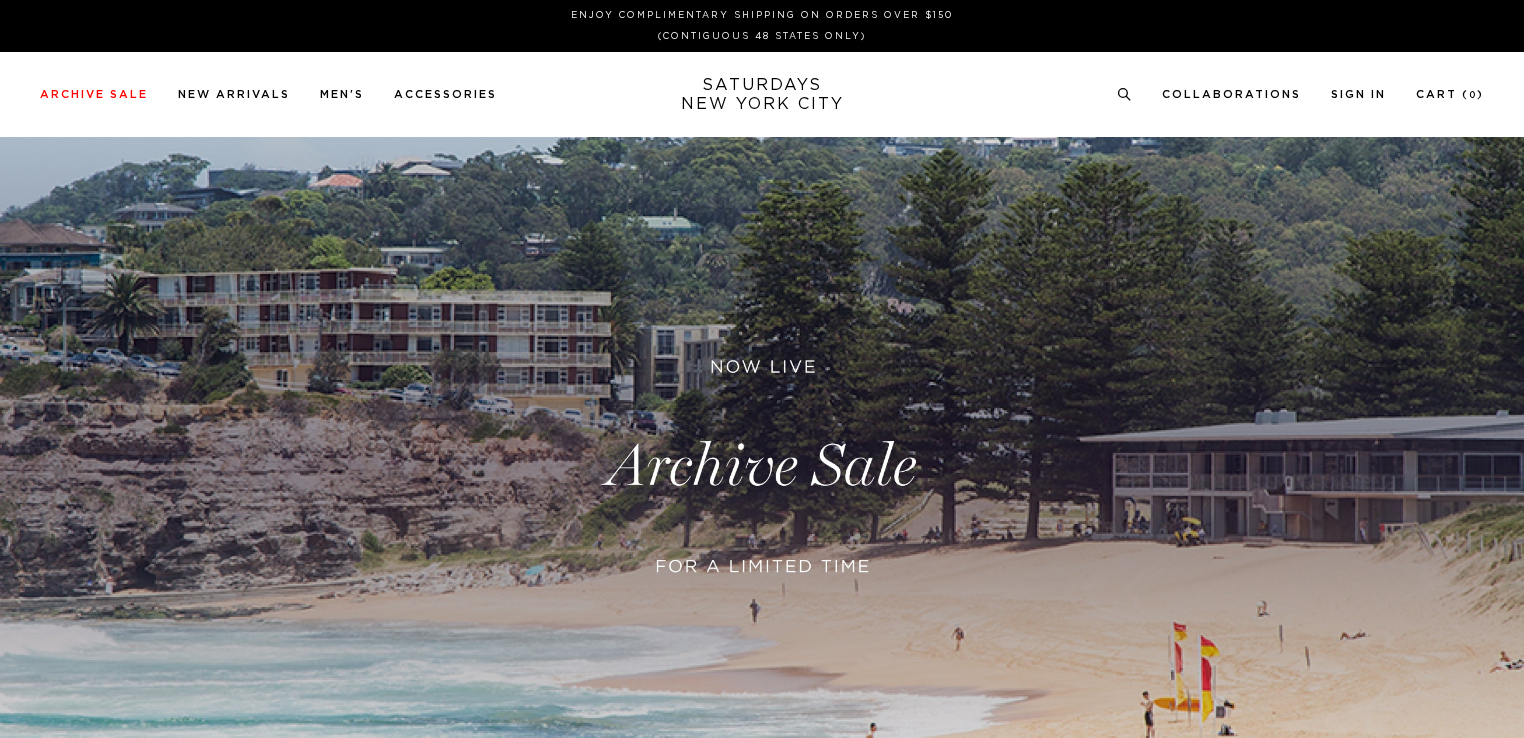 scroll, scrollTop: 0, scrollLeft: 0, axis: both 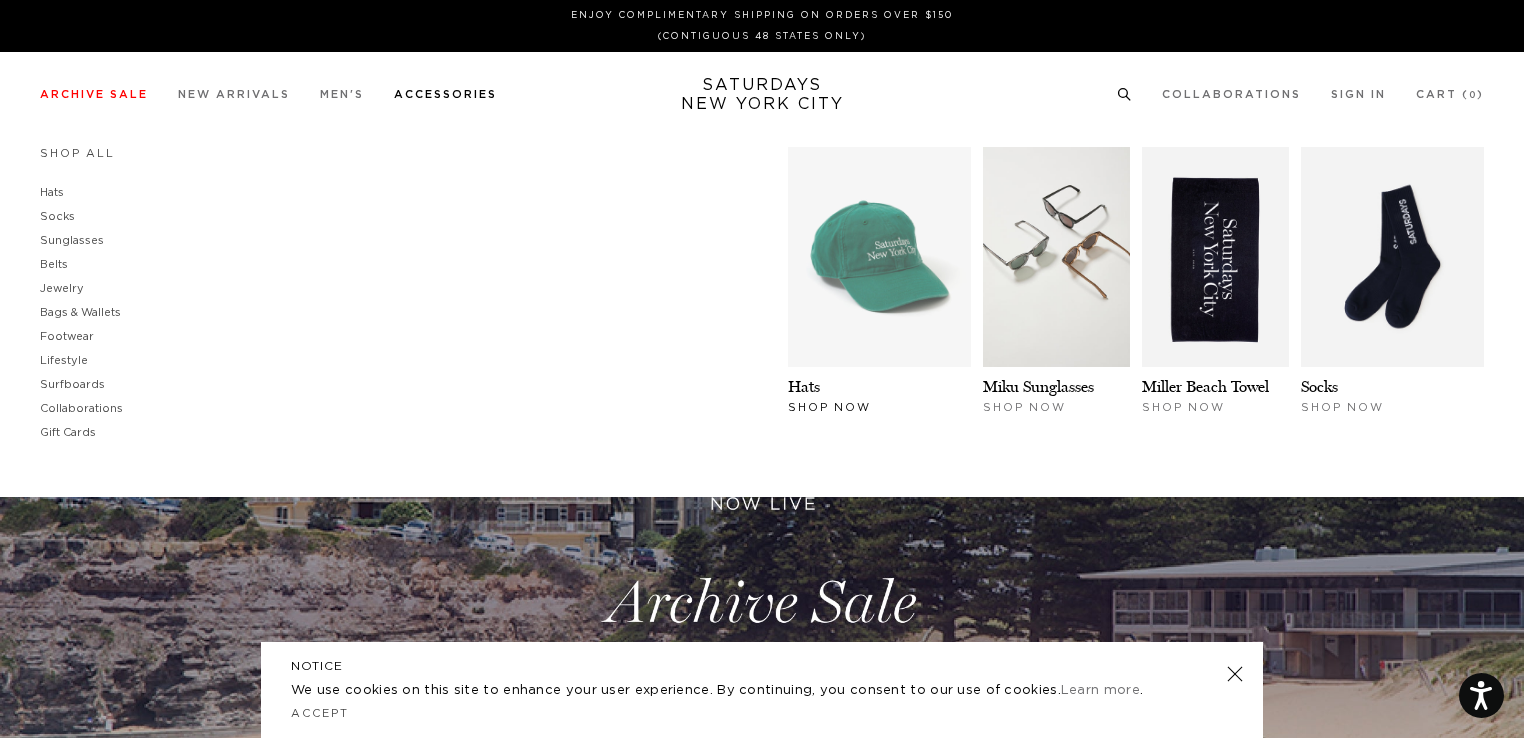 click at bounding box center (879, 257) 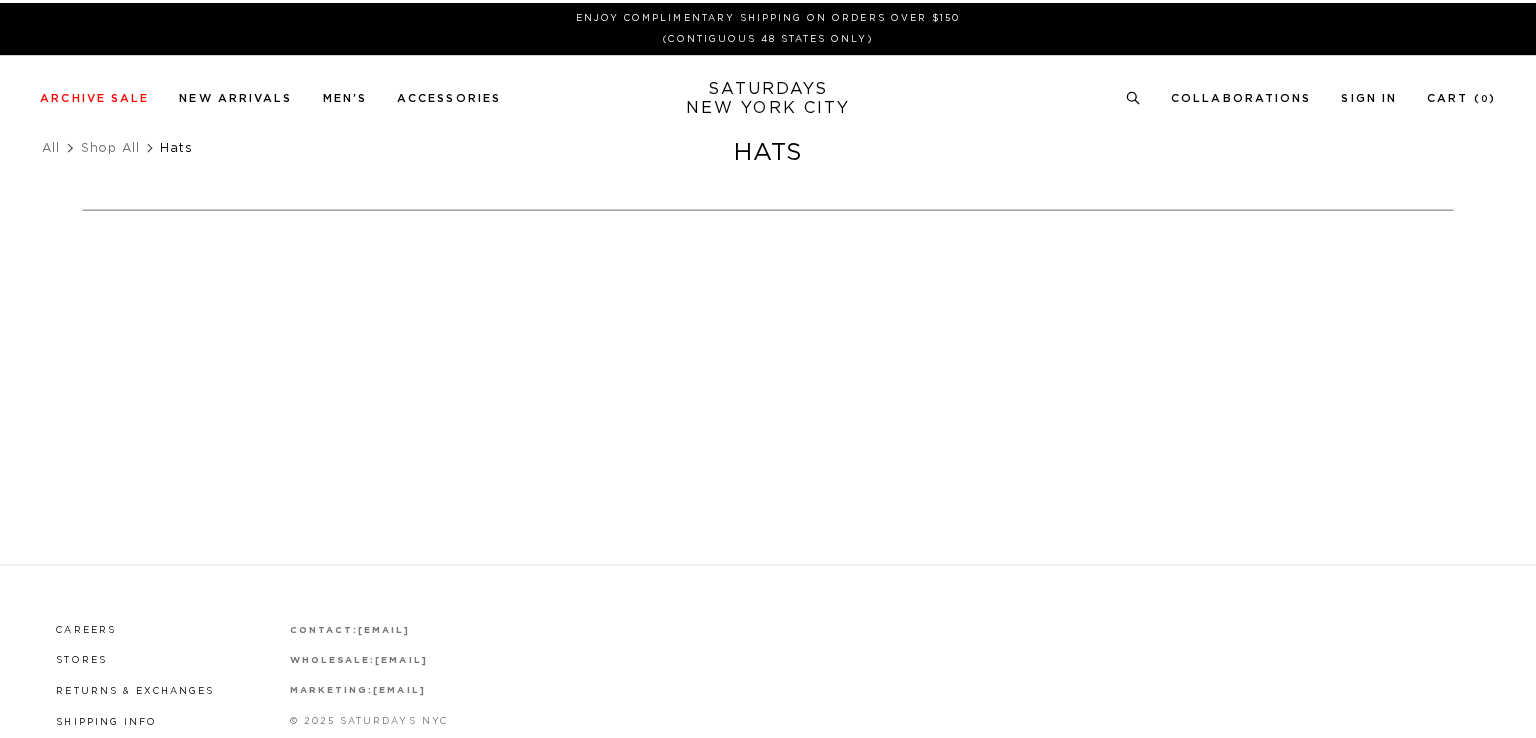 scroll, scrollTop: 0, scrollLeft: 0, axis: both 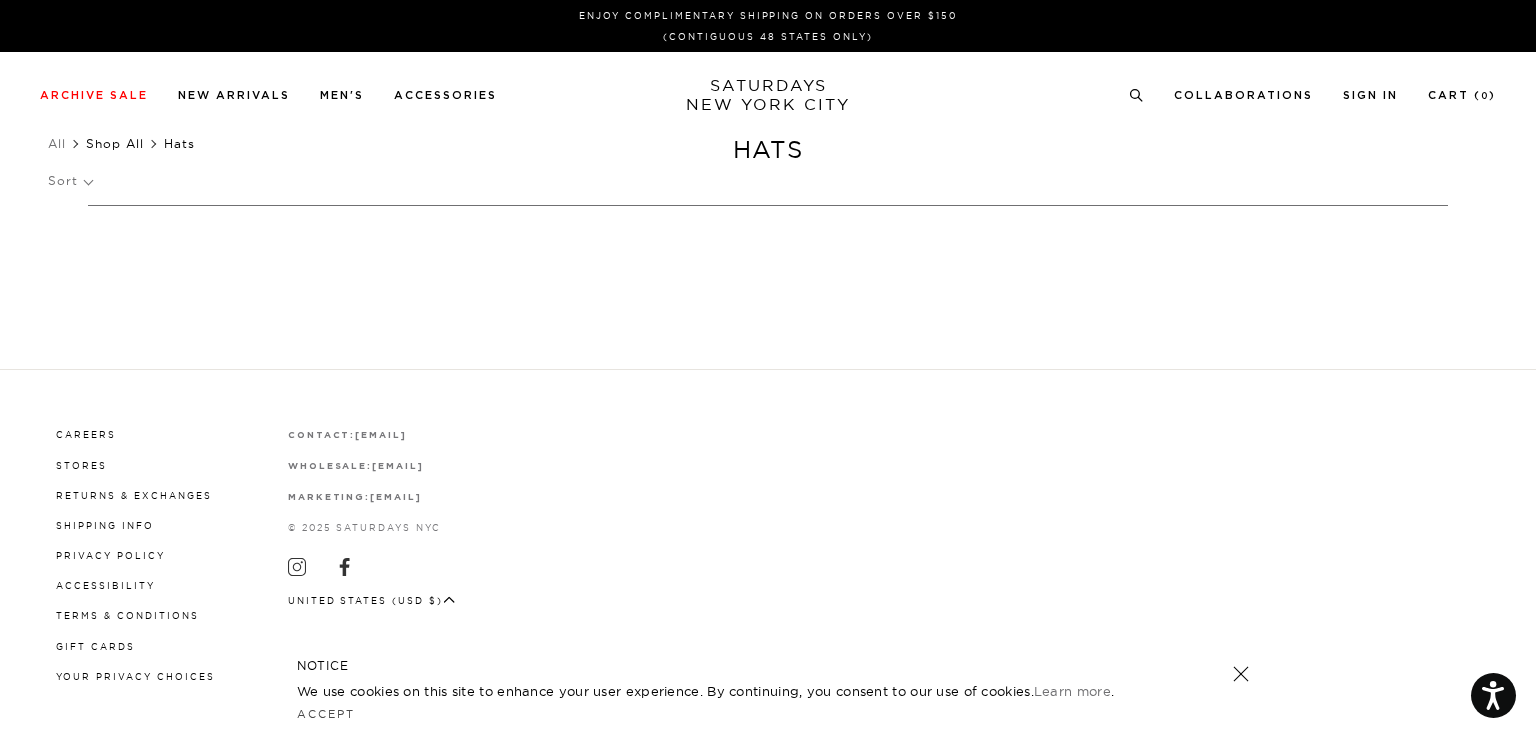 click on "Shop All" at bounding box center [115, 143] 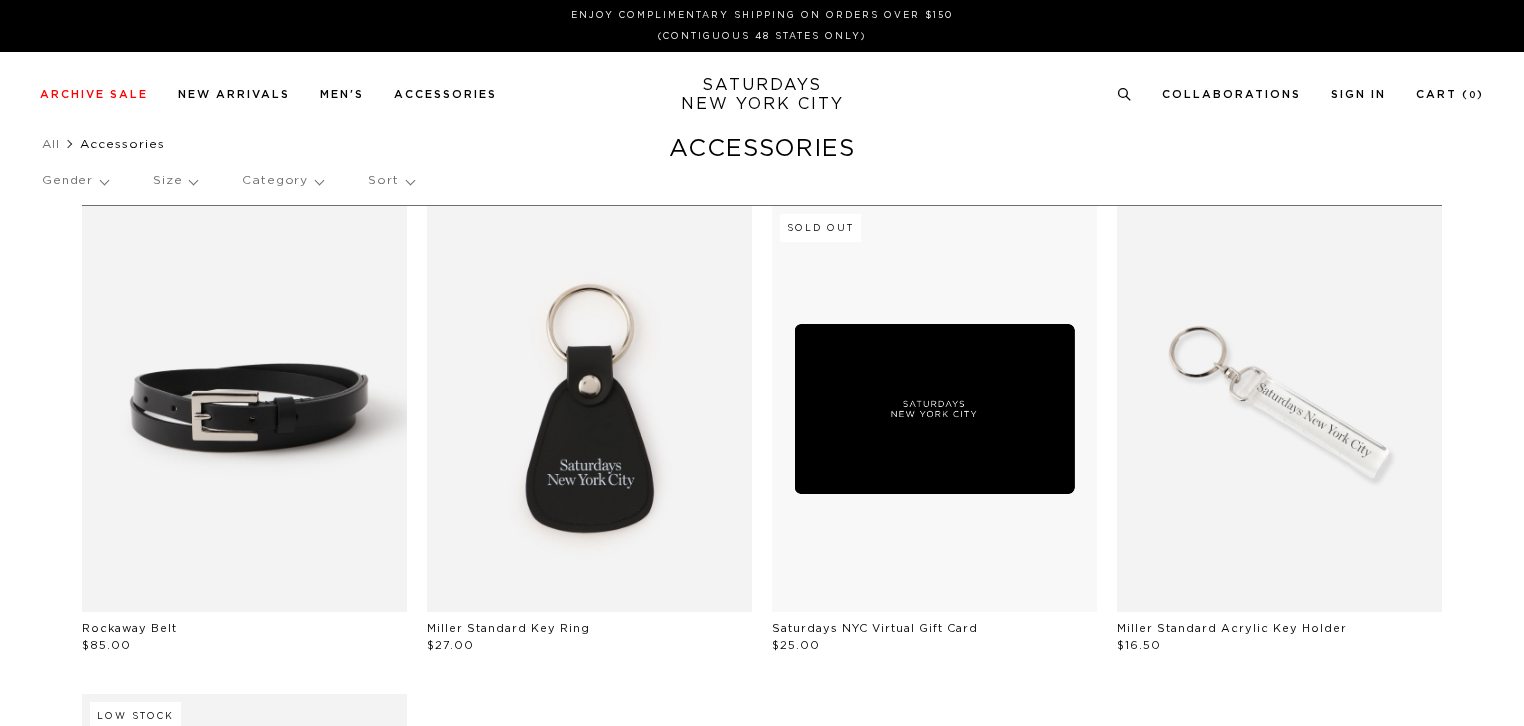 scroll, scrollTop: 0, scrollLeft: 0, axis: both 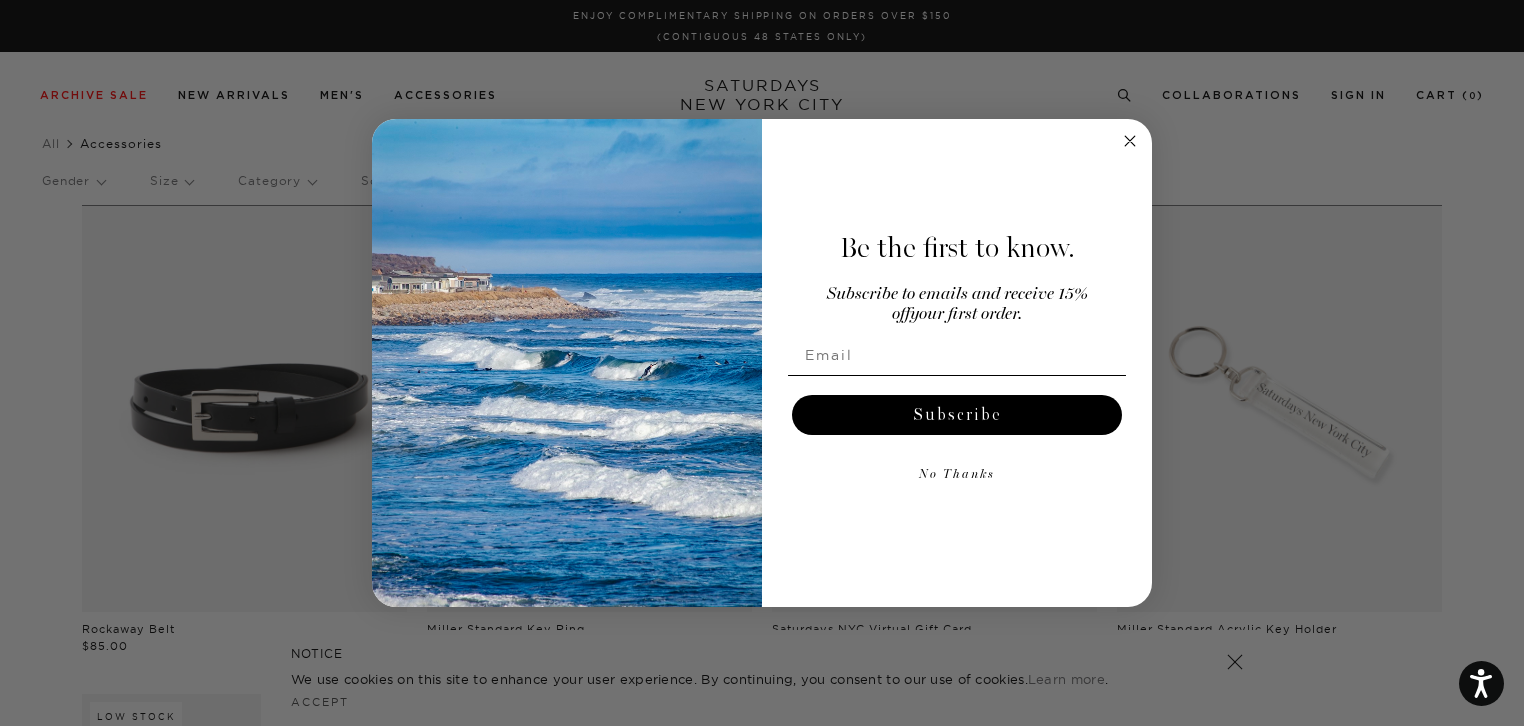 click 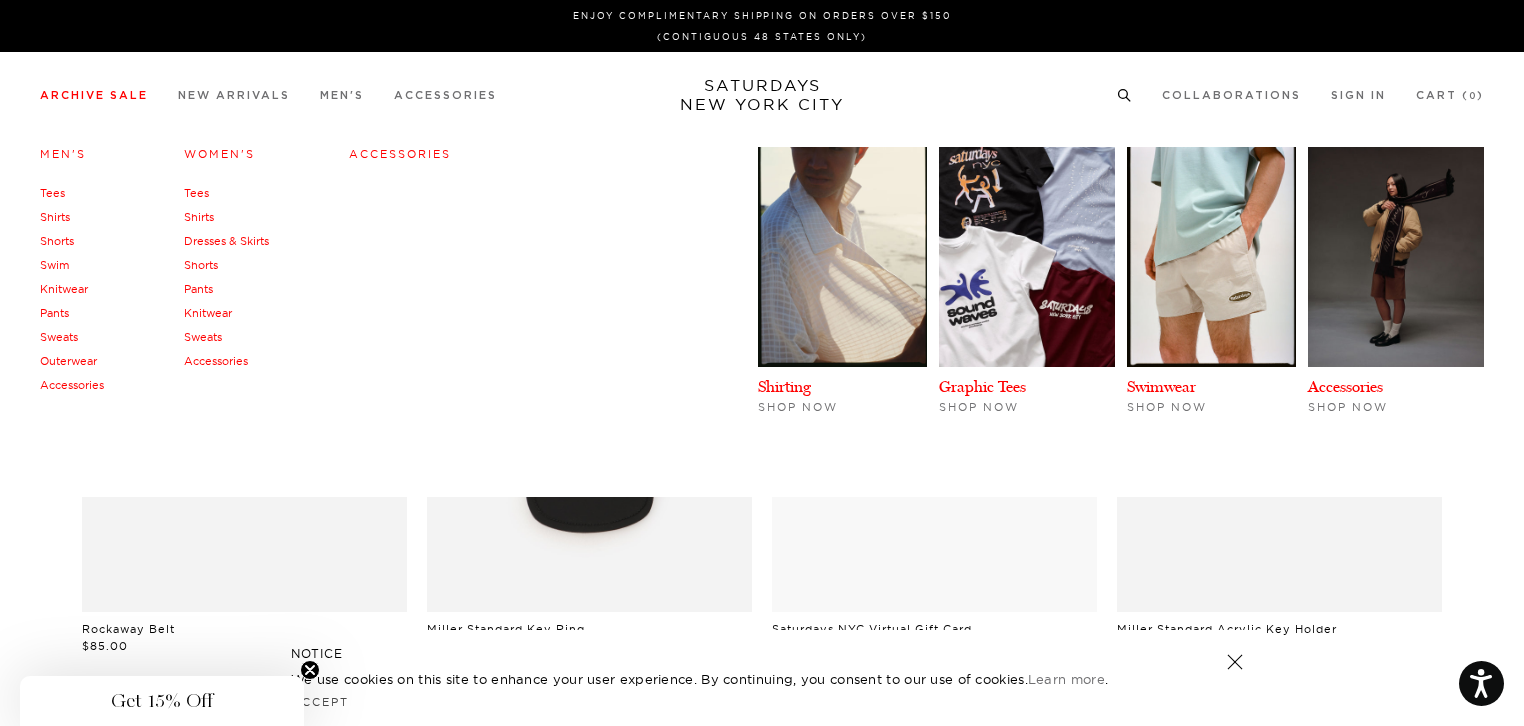 click on "Tees" at bounding box center (52, 193) 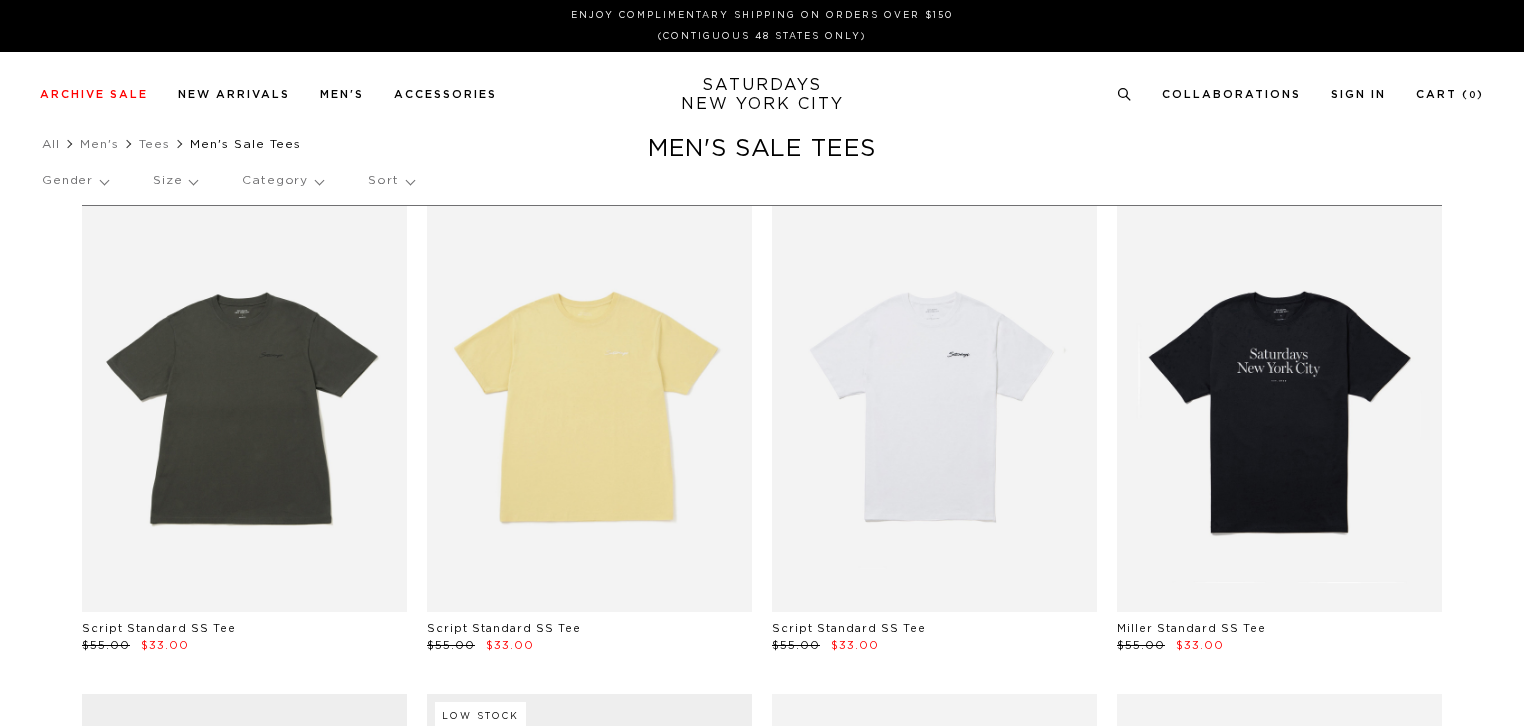 scroll, scrollTop: 0, scrollLeft: 0, axis: both 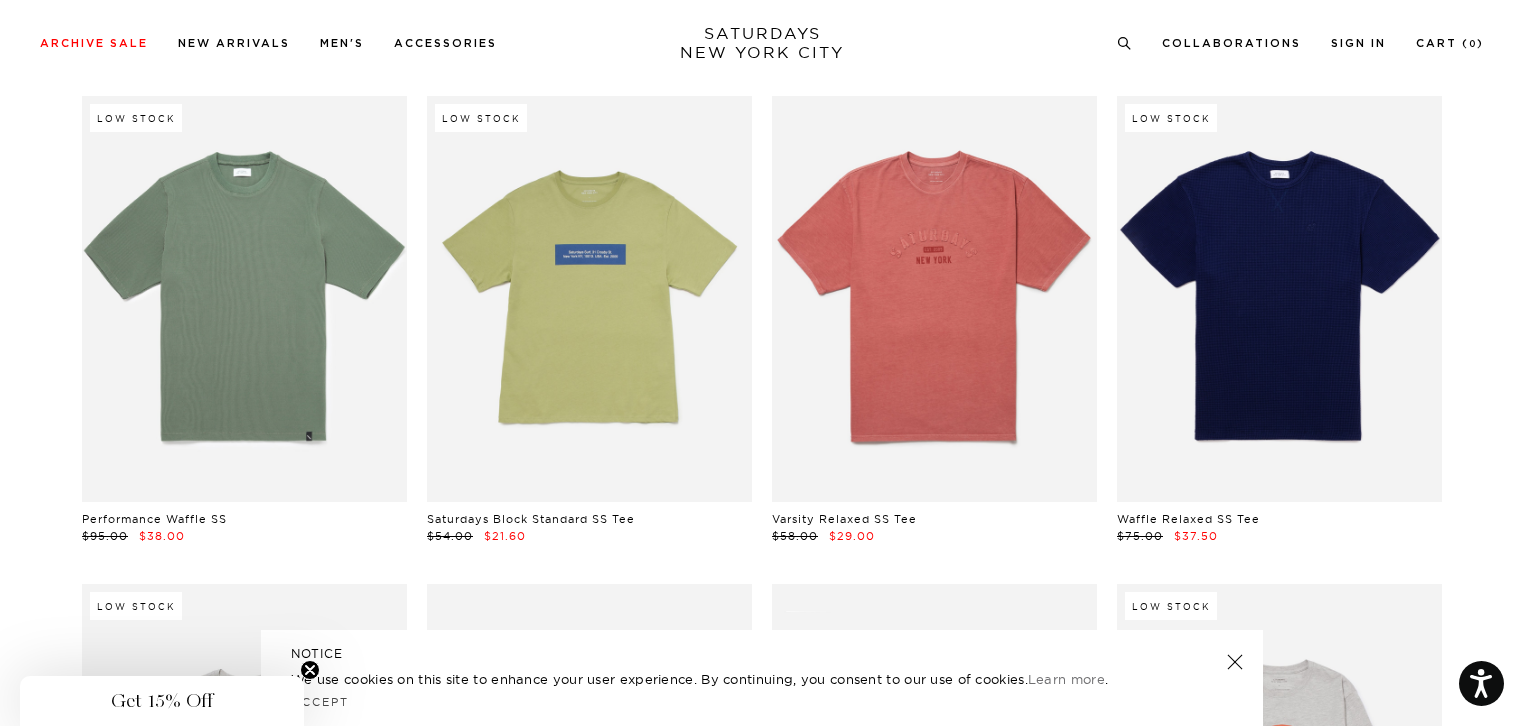 click on "Script Standard SS Tee   $55.00   $33.00                   Script Standard SS Tee   $55.00   $33.00                   Script Standard SS Tee   $55.00   $33.00                   Miller Standard SS Tee   $55.00   $33.00                   Miller Standard SS Tee   $55.00   $33.00     Low Stock               Miller Standard SS Tee   $55.00   $33.00                   Miller Standard SS Tee   $55.00   $33.00                   Striped Waffle Relaxed SS Tee   $85.00   $34.00     Low Stock               Merino Jersey Standard SS Tee   $95.00   $38.00                   Mesh Stripe Relaxed SS Tee   $115.00   $69.00     Low Stock               Ringer Relaxed SS Tee   $85.00   $51.00     Low Stock               Pigment Dyed Surf SS Tee   $75.00   $45.00                   Striped Waffle Relaxed SS Tee   $85.00   $34.00                   Border Stripe Relaxed SS Tee   $85.00   $51.00                   Merino Jersey Standard SS Tee   $95.00   $38.00" at bounding box center [762, -122] 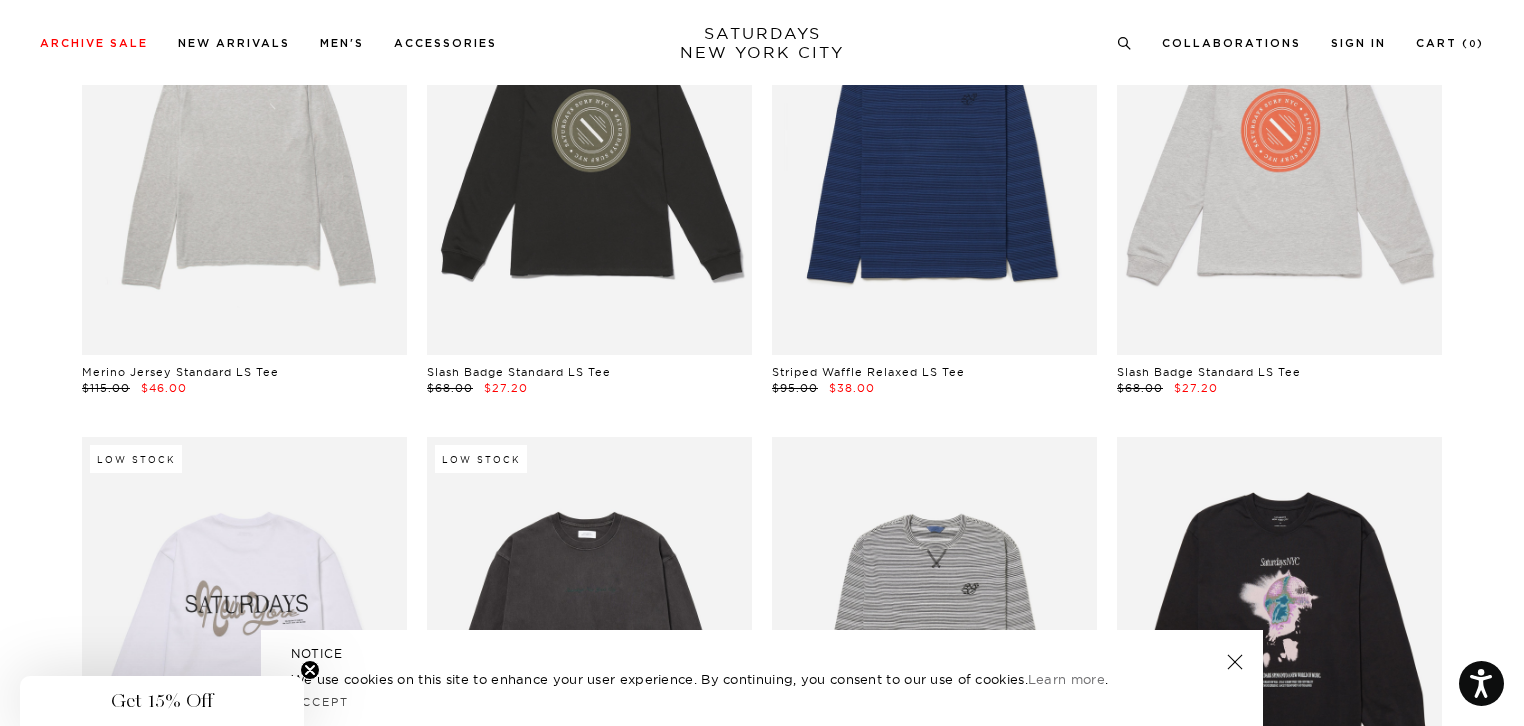 scroll, scrollTop: 5287, scrollLeft: 0, axis: vertical 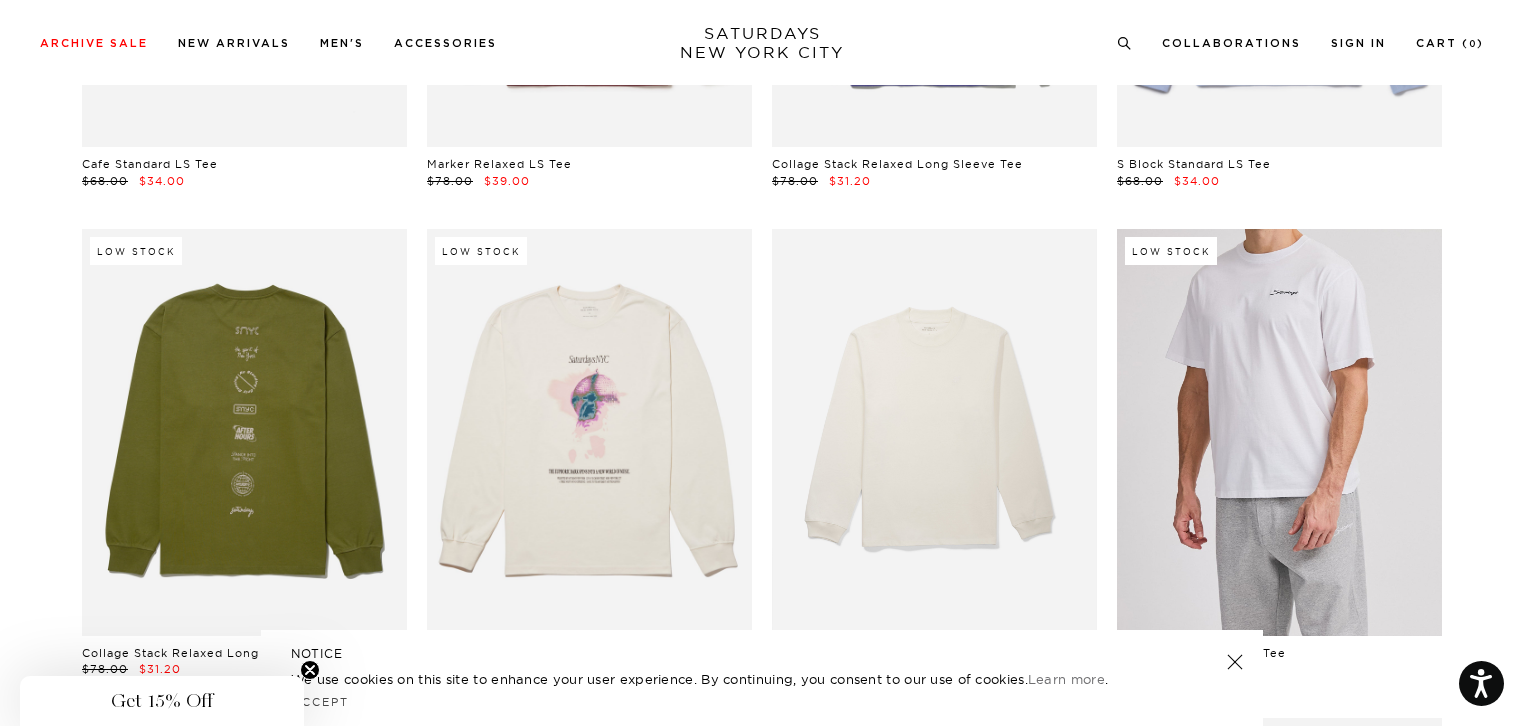 click at bounding box center [1279, 432] 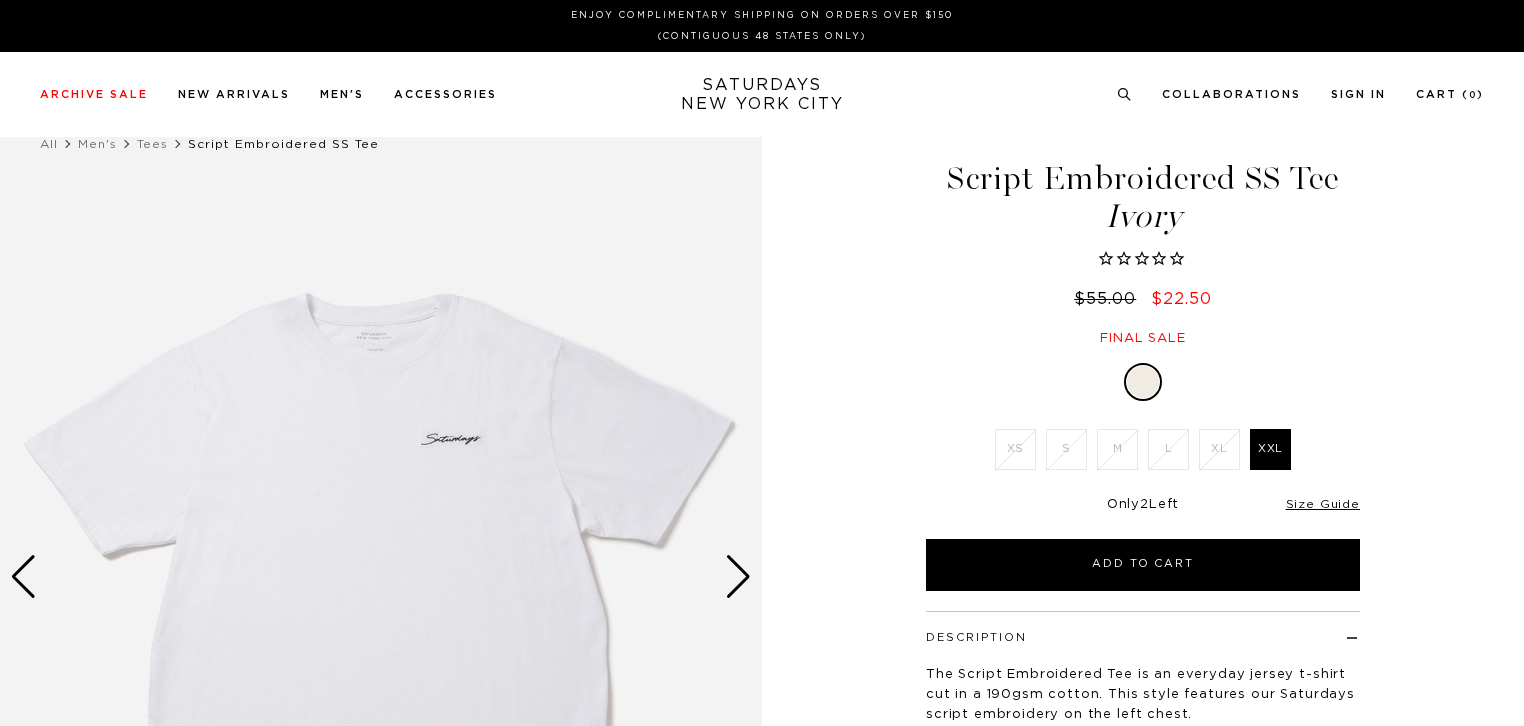 scroll, scrollTop: 0, scrollLeft: 0, axis: both 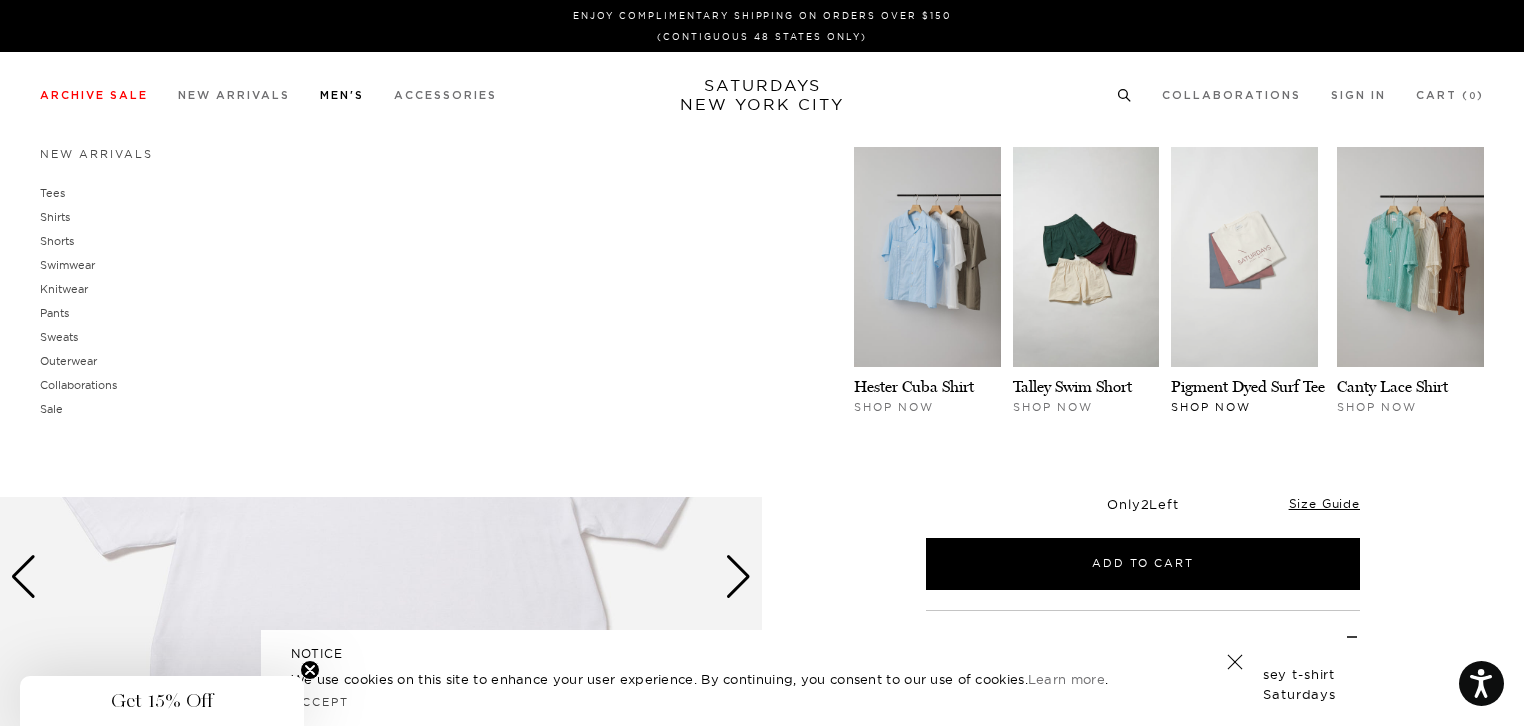 click at bounding box center (1244, 257) 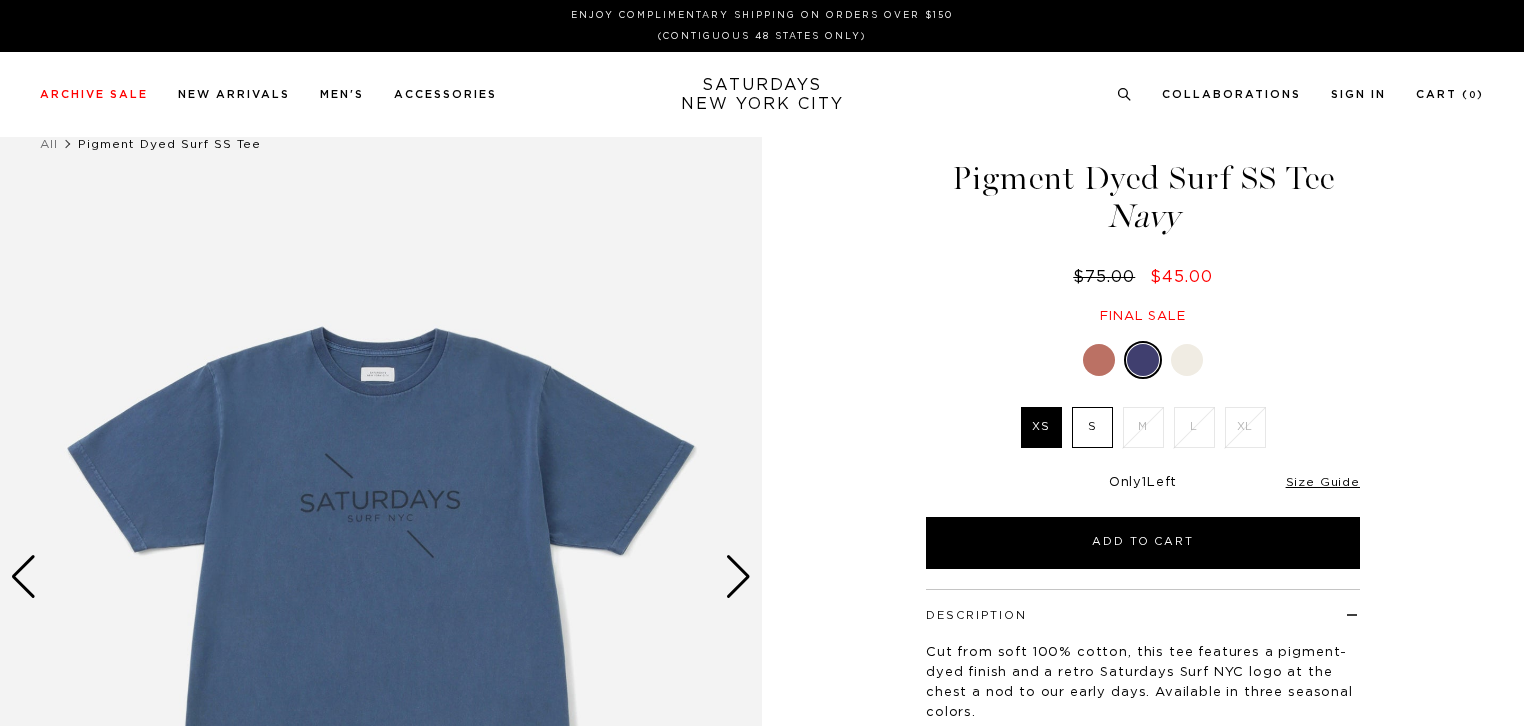 scroll, scrollTop: 0, scrollLeft: 0, axis: both 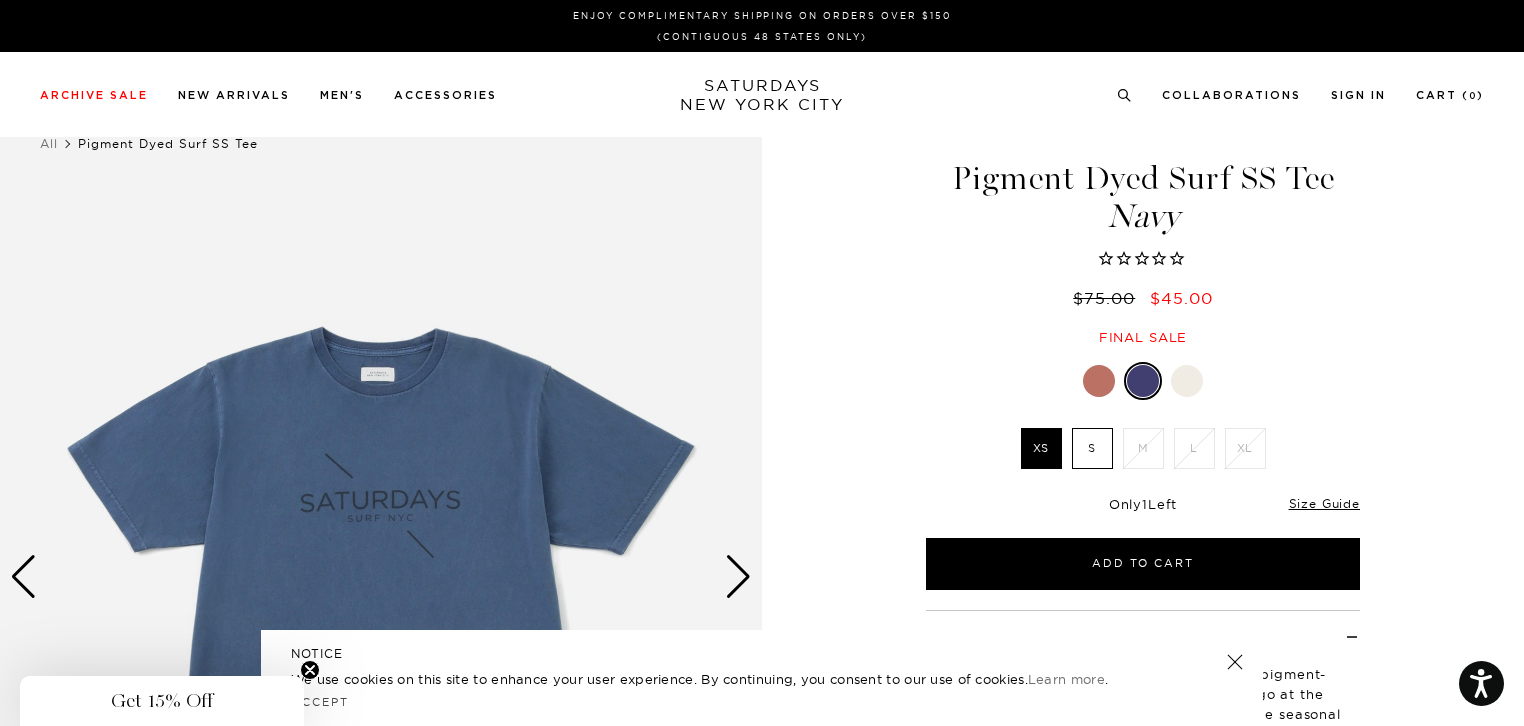 click at bounding box center (1099, 381) 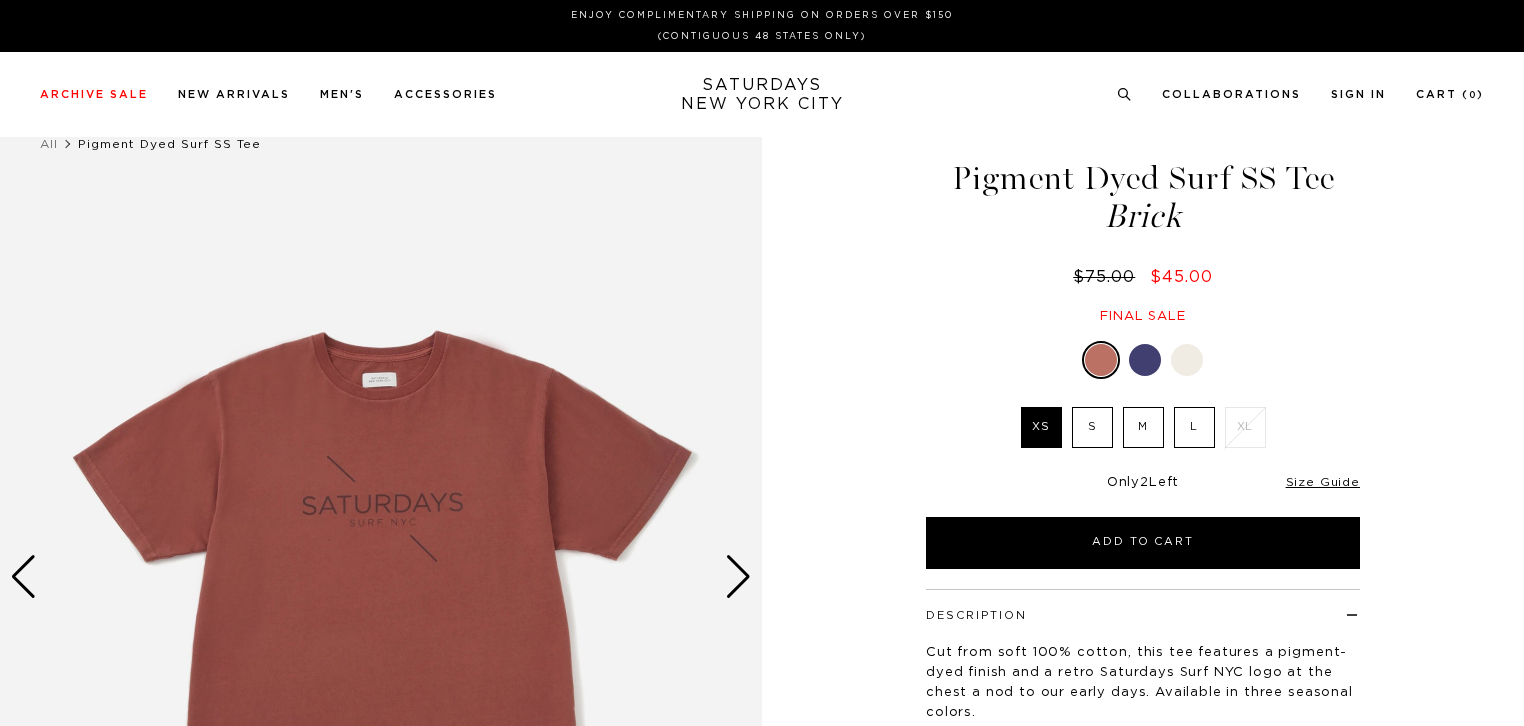 scroll, scrollTop: 0, scrollLeft: 0, axis: both 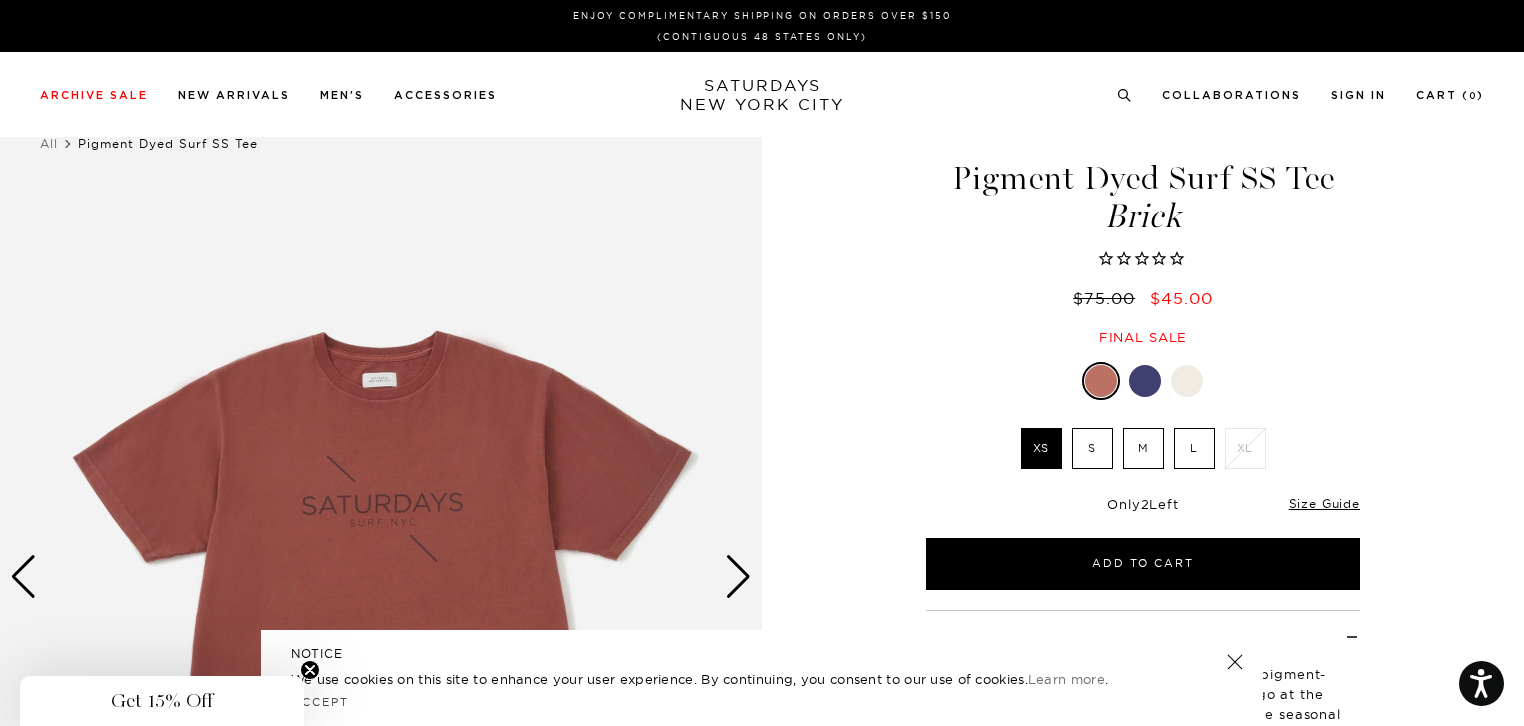 click at bounding box center [1187, 381] 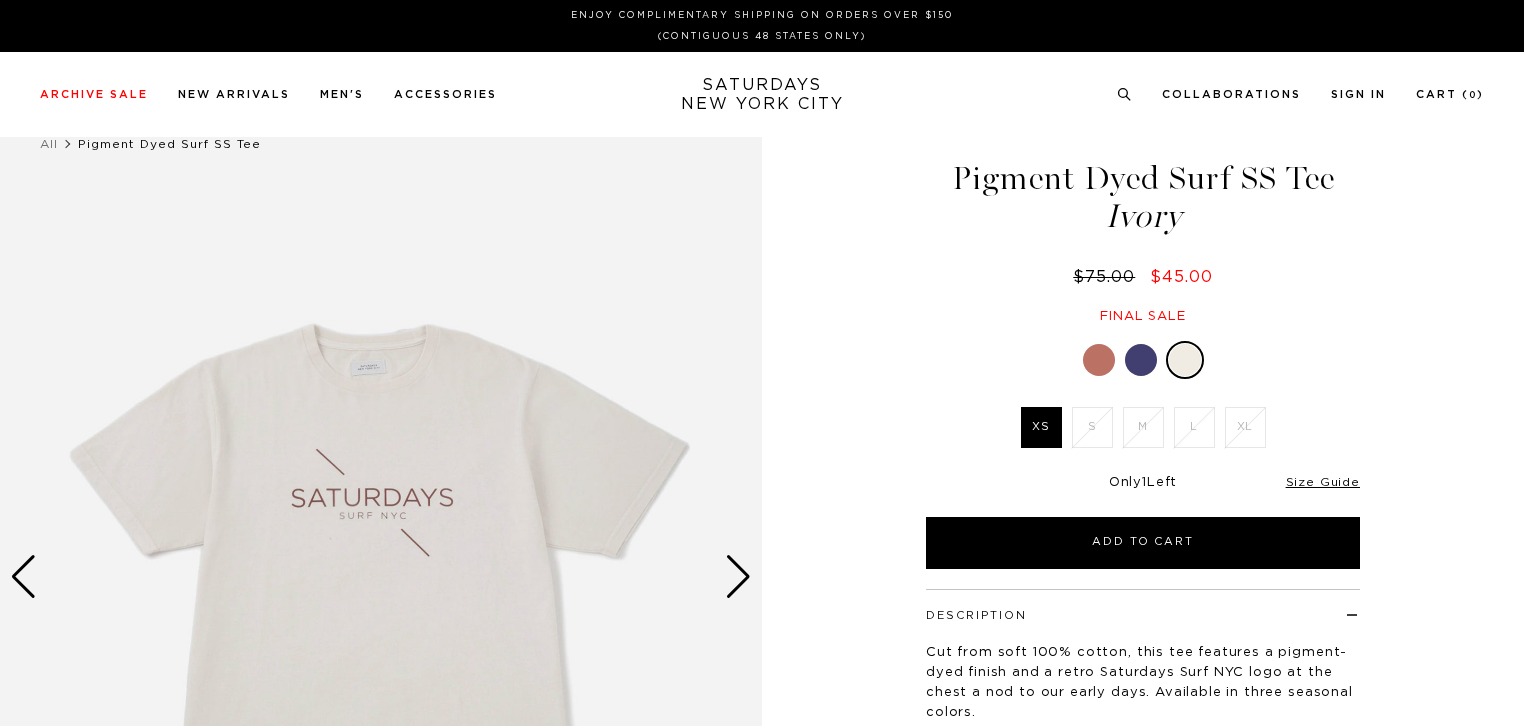 scroll, scrollTop: 0, scrollLeft: 0, axis: both 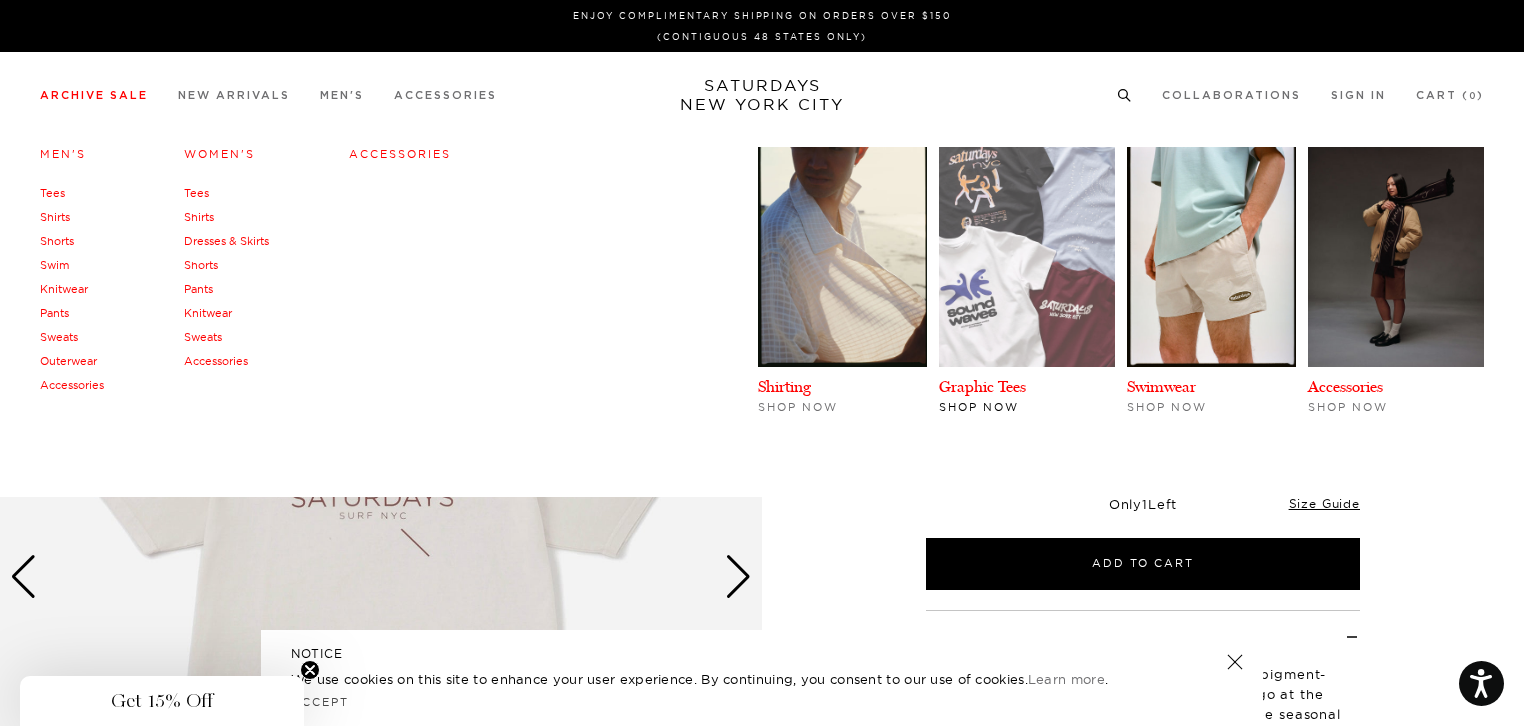 click at bounding box center (1027, 257) 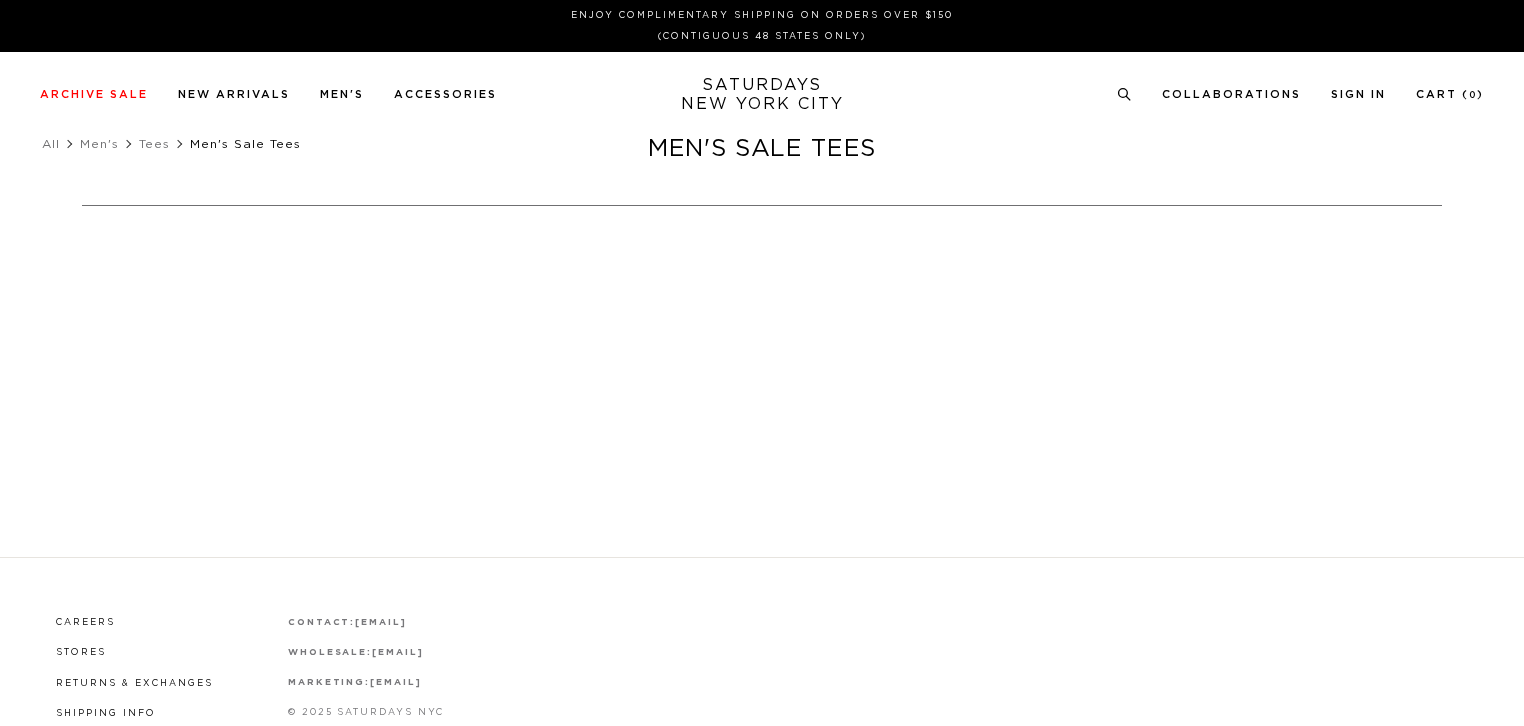 scroll, scrollTop: 0, scrollLeft: 0, axis: both 